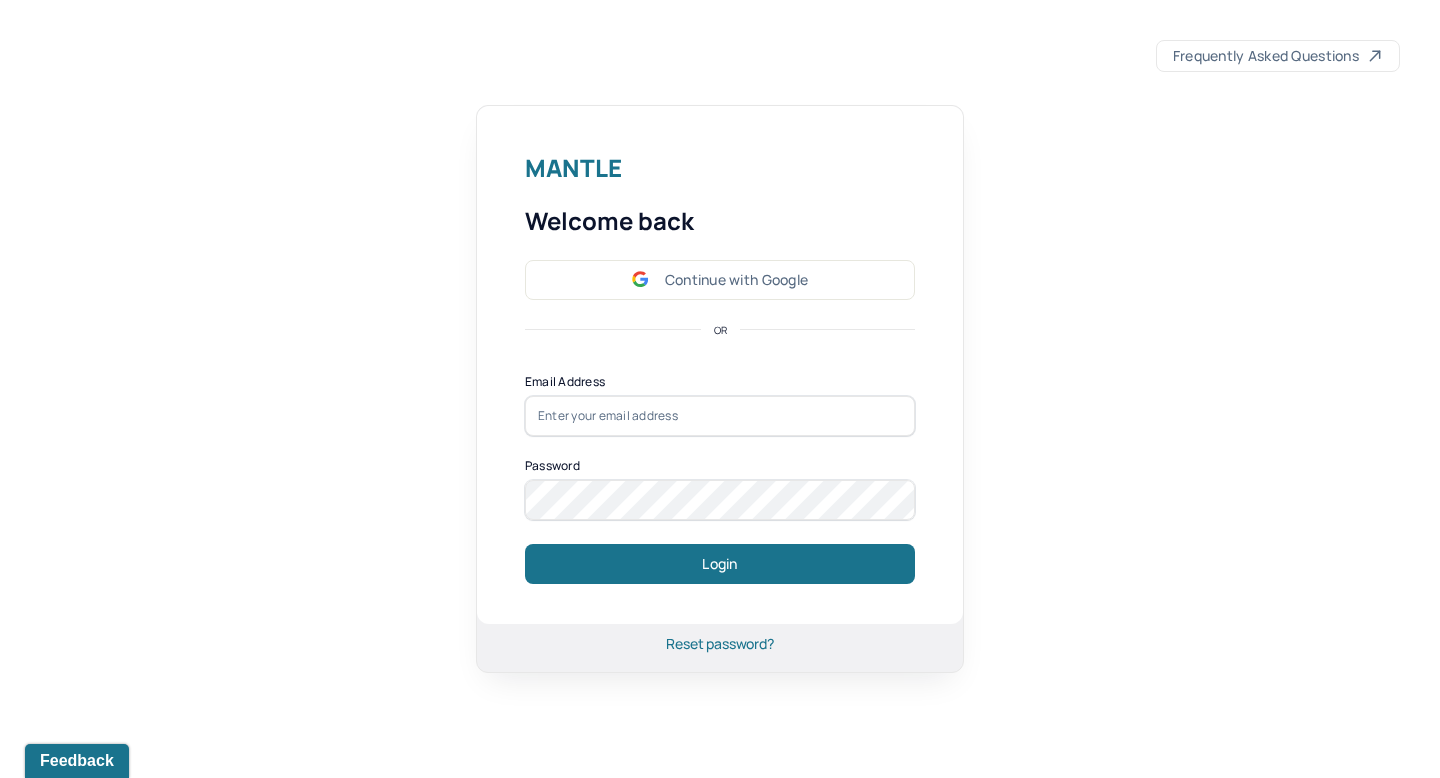 scroll, scrollTop: 0, scrollLeft: 0, axis: both 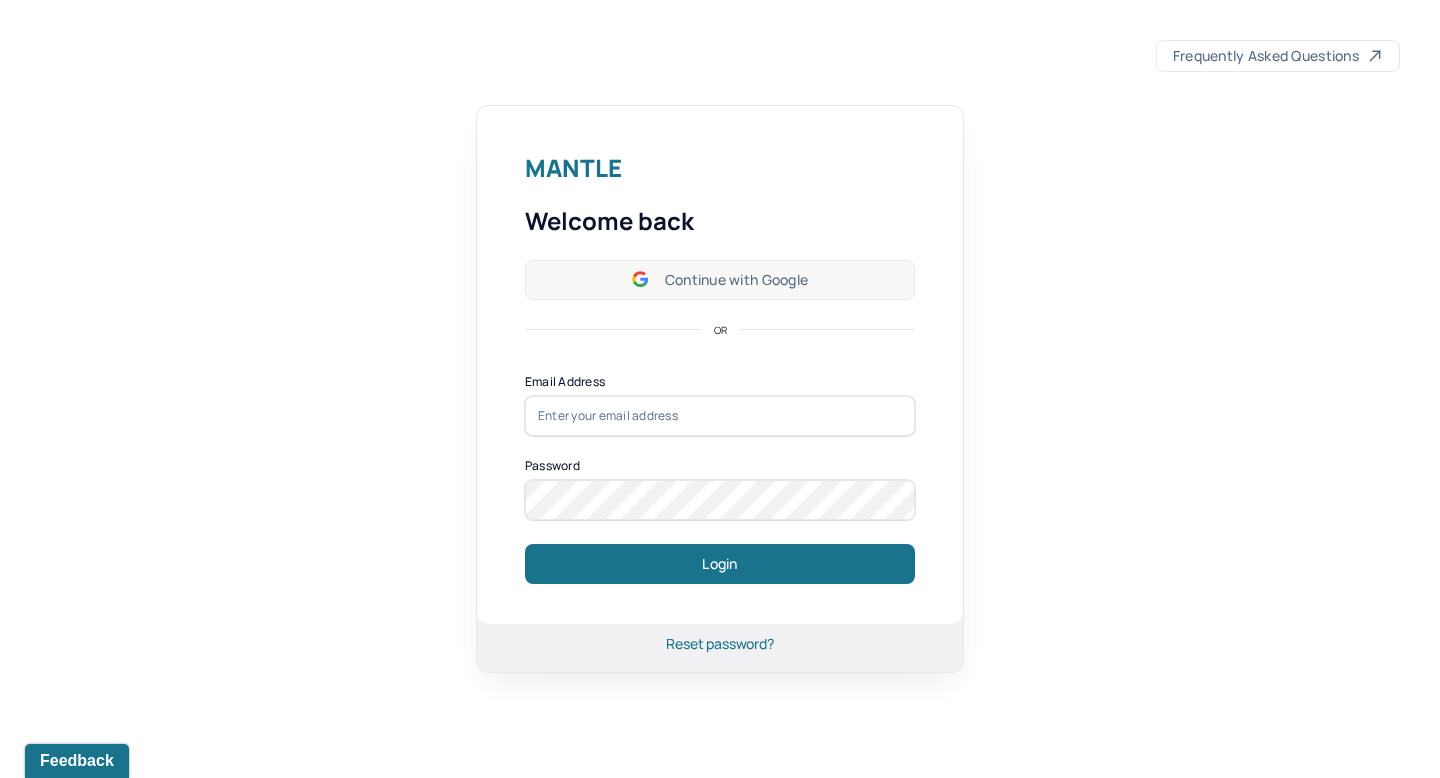 click on "Continue with Google" at bounding box center [720, 280] 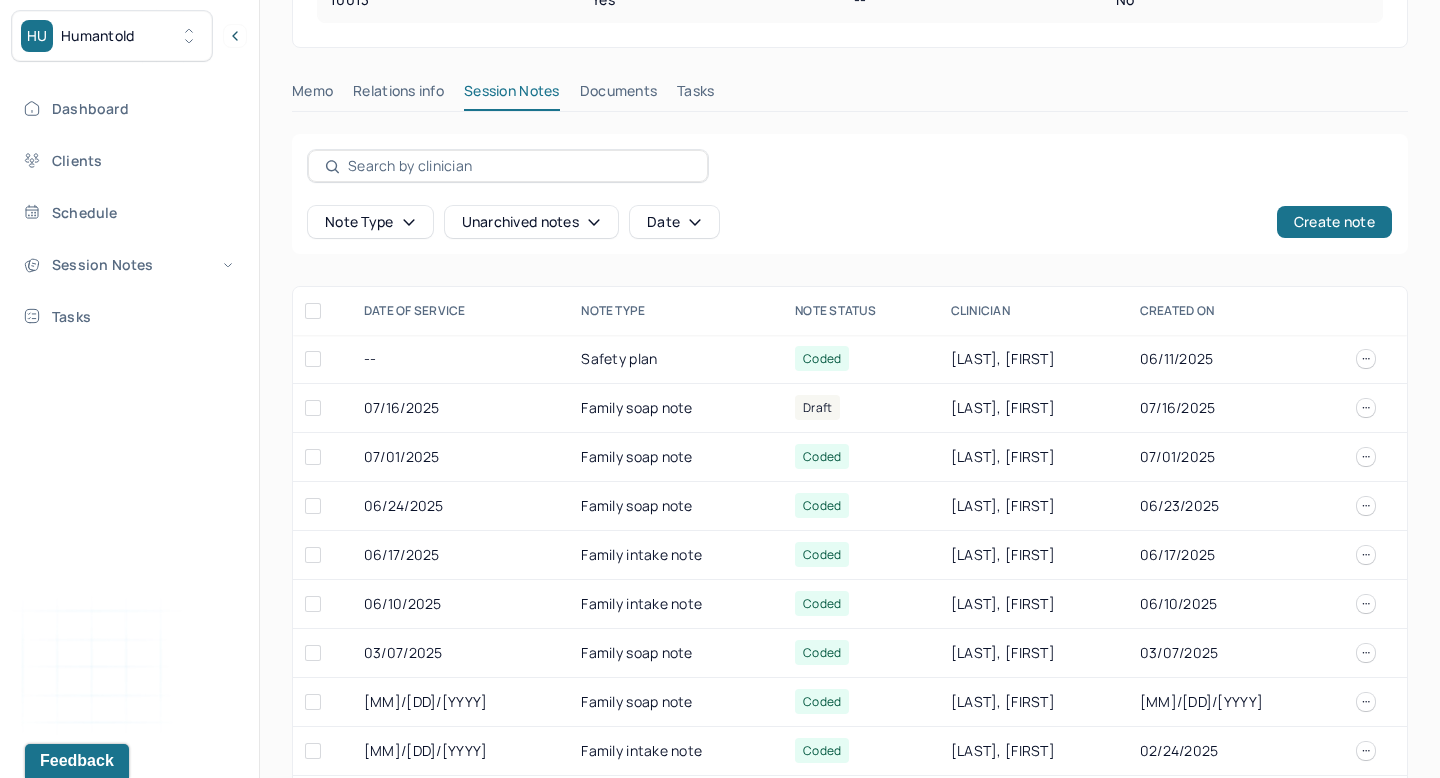 scroll, scrollTop: 553, scrollLeft: 0, axis: vertical 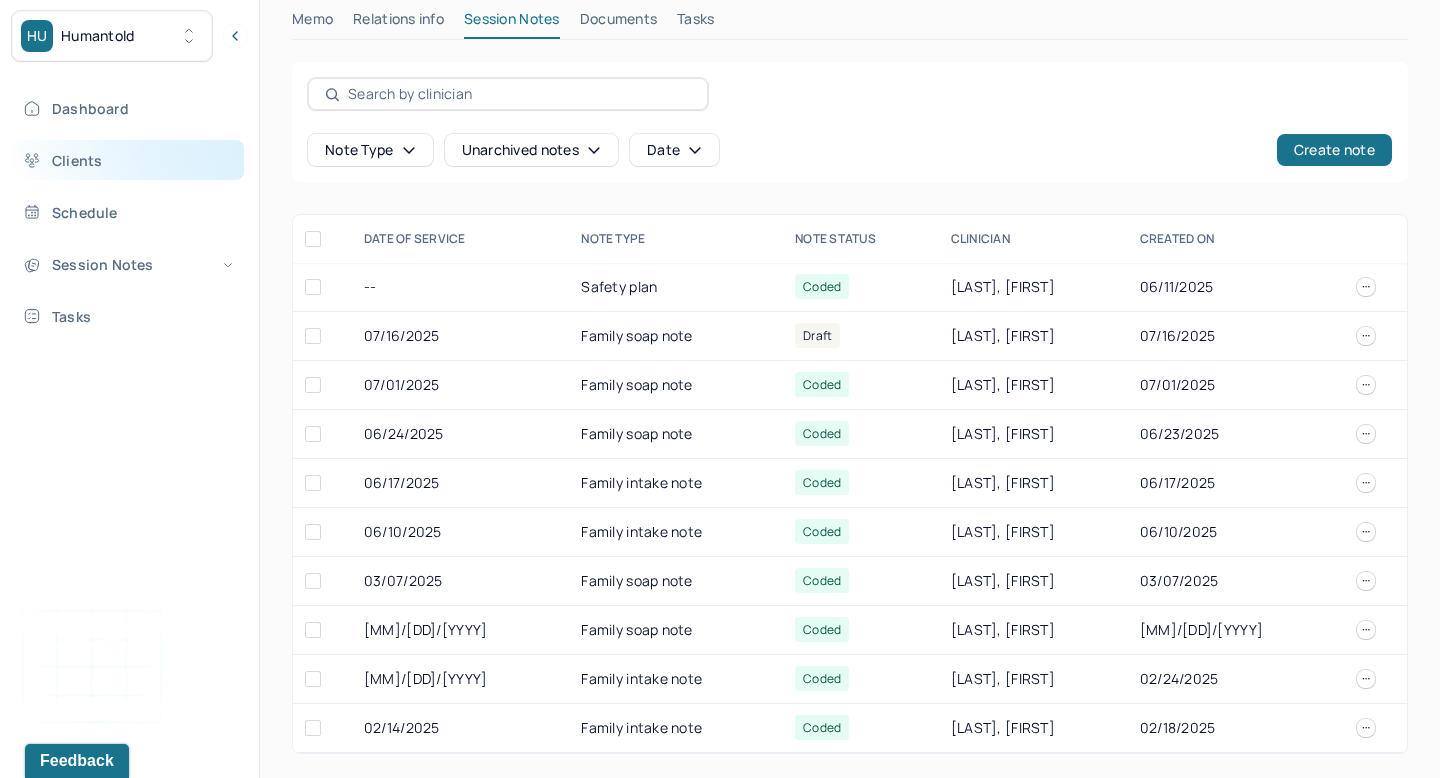 click on "Clients" at bounding box center [128, 160] 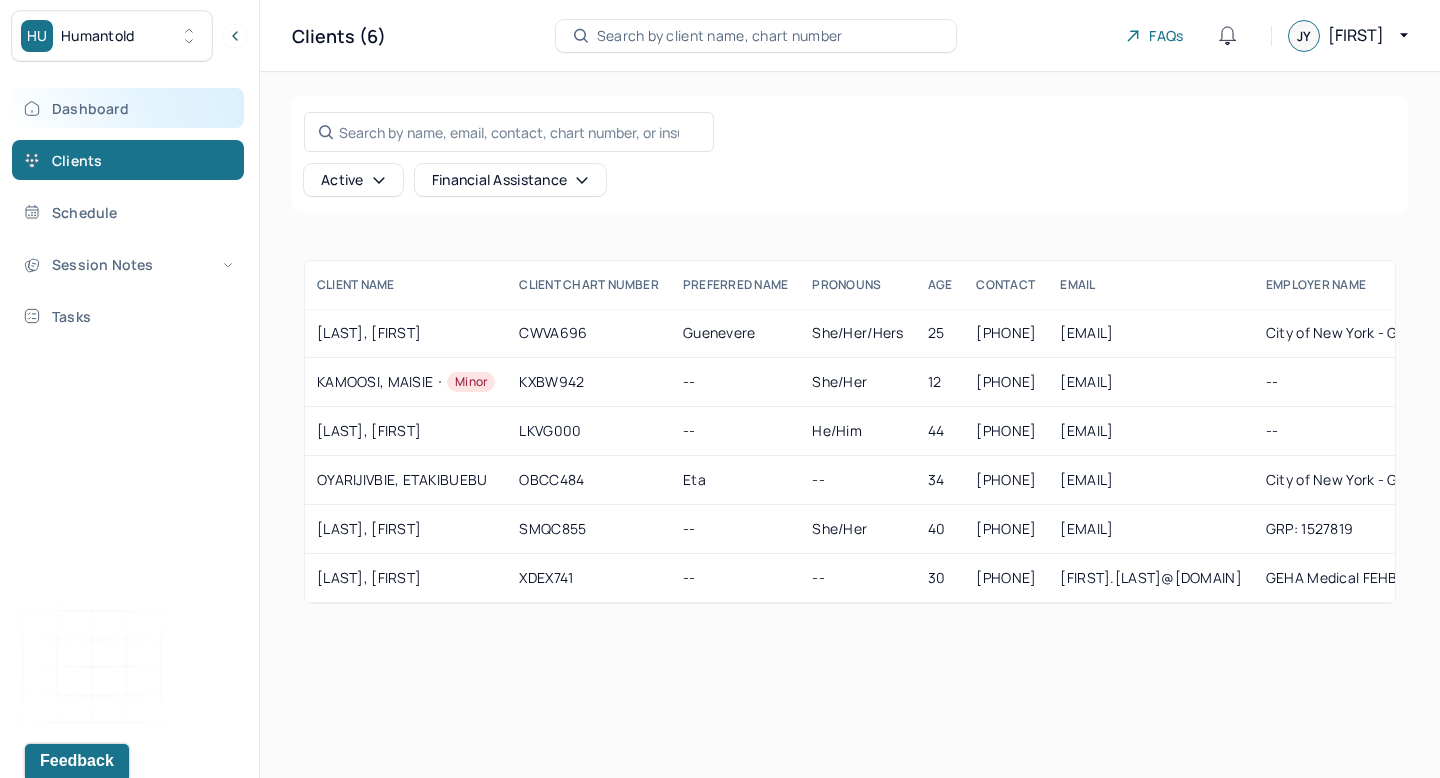 click on "Dashboard" at bounding box center (128, 108) 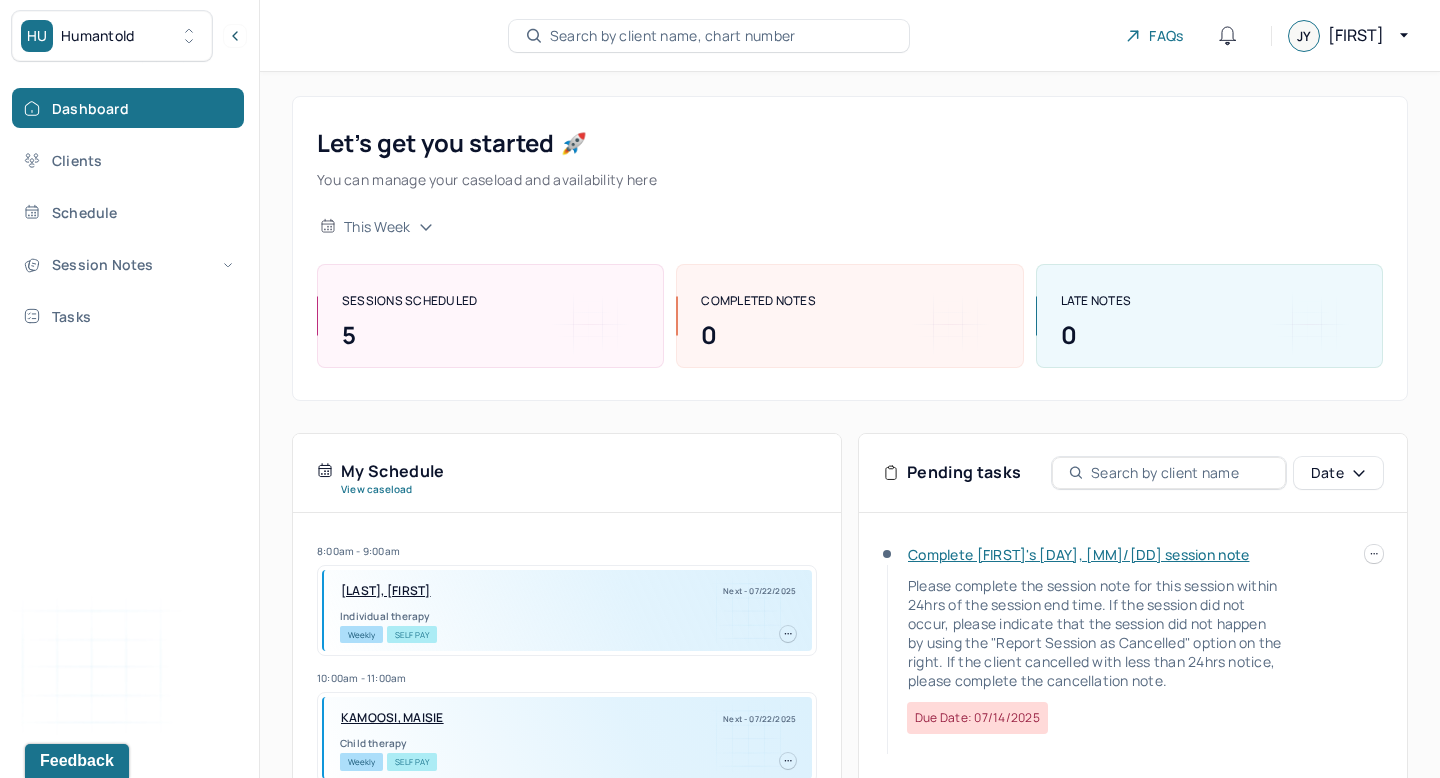 scroll, scrollTop: 188, scrollLeft: 0, axis: vertical 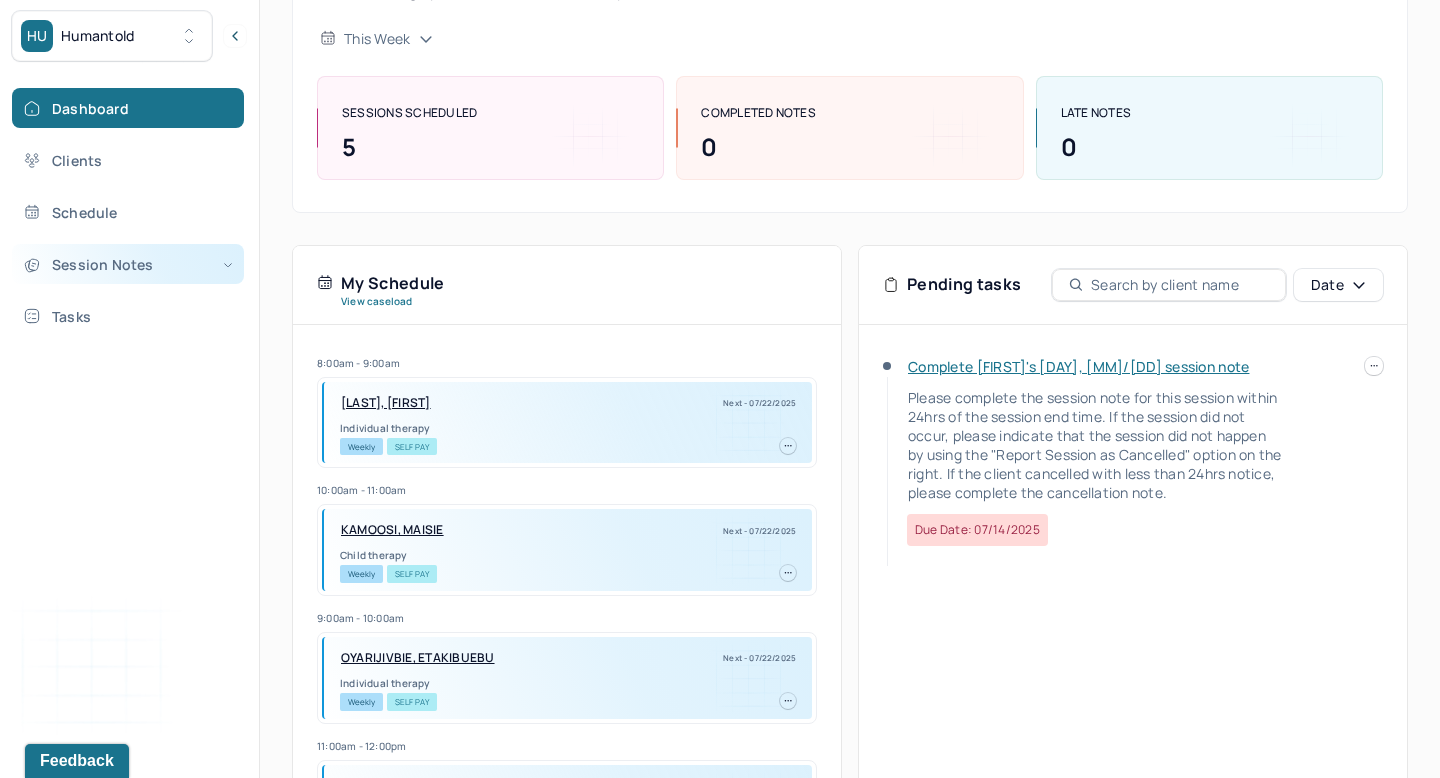 click on "Session Notes" at bounding box center (128, 264) 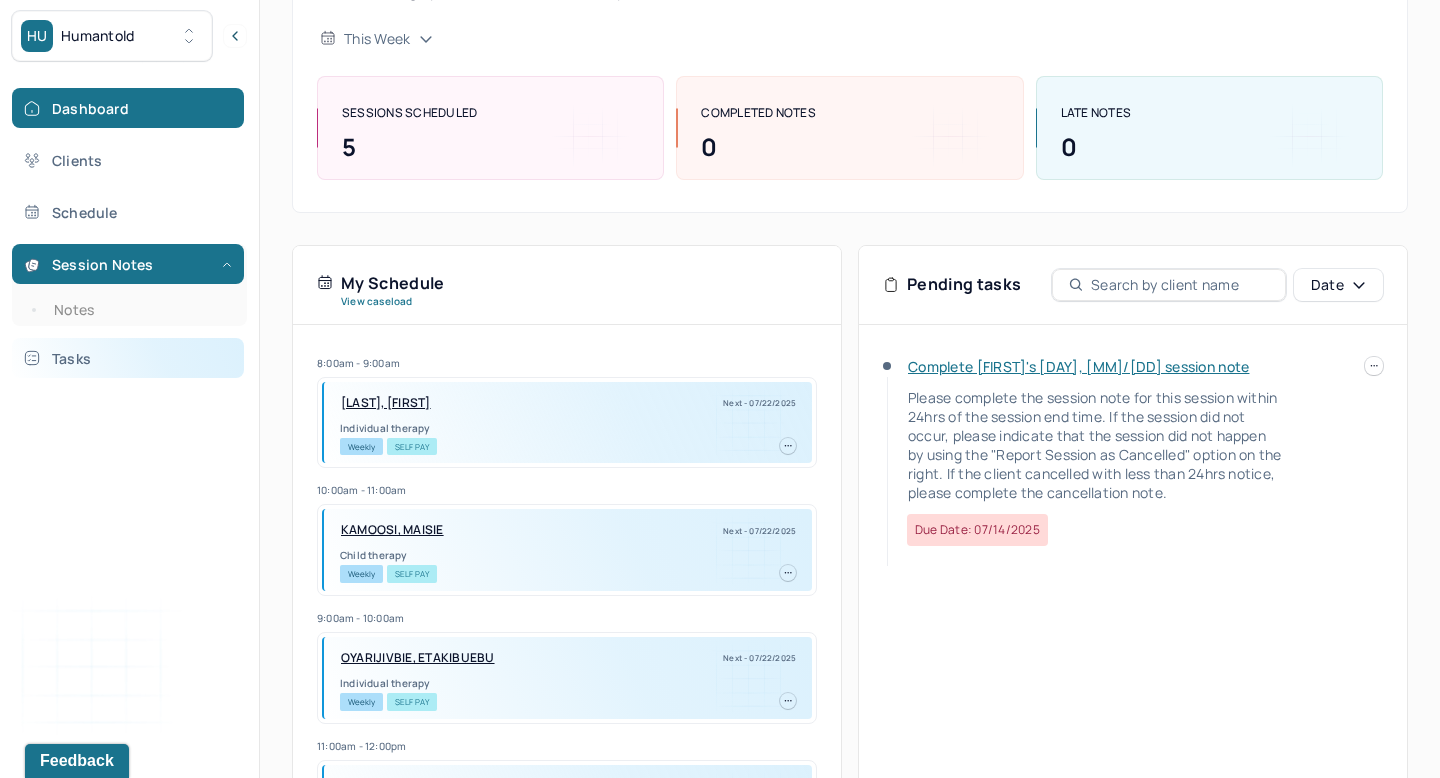 click on "Tasks" at bounding box center (128, 358) 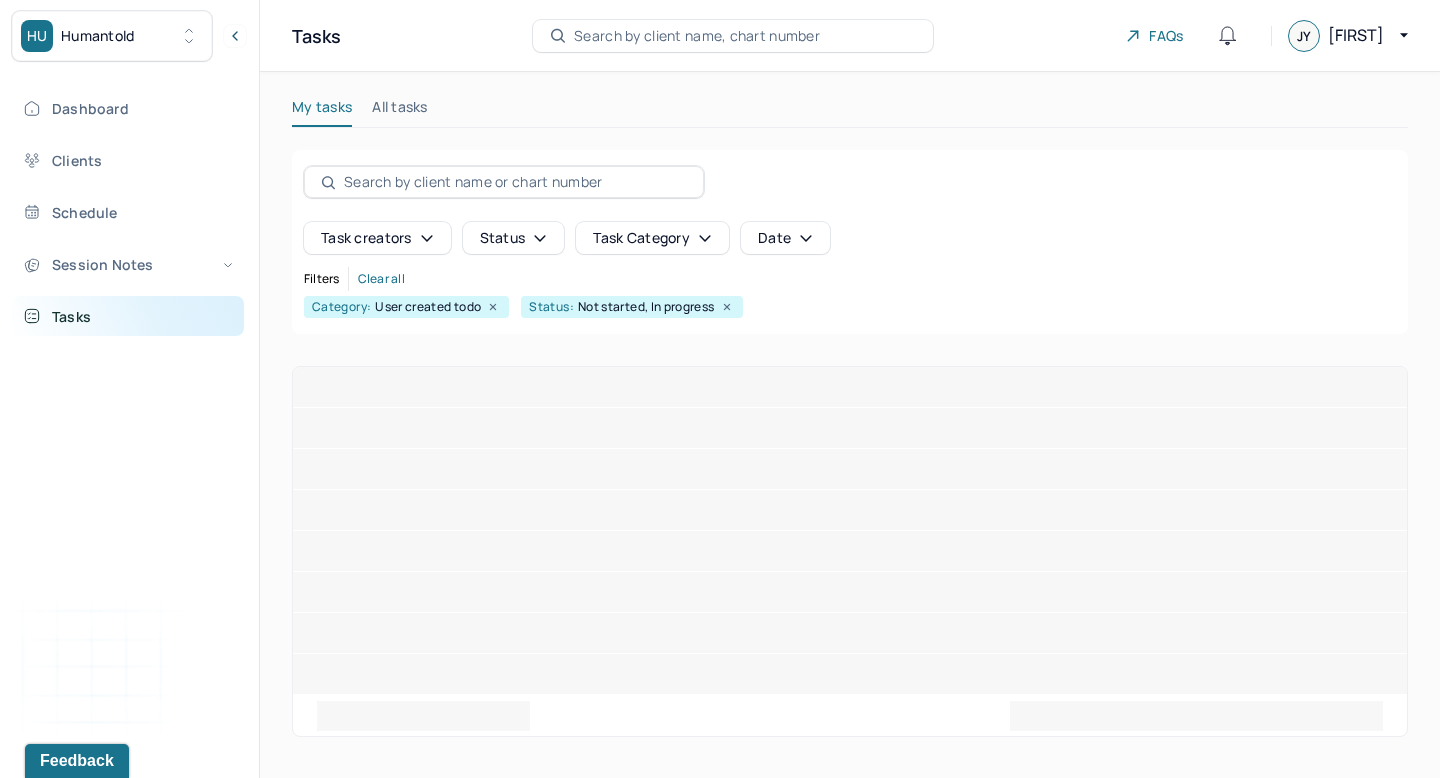 scroll, scrollTop: 0, scrollLeft: 0, axis: both 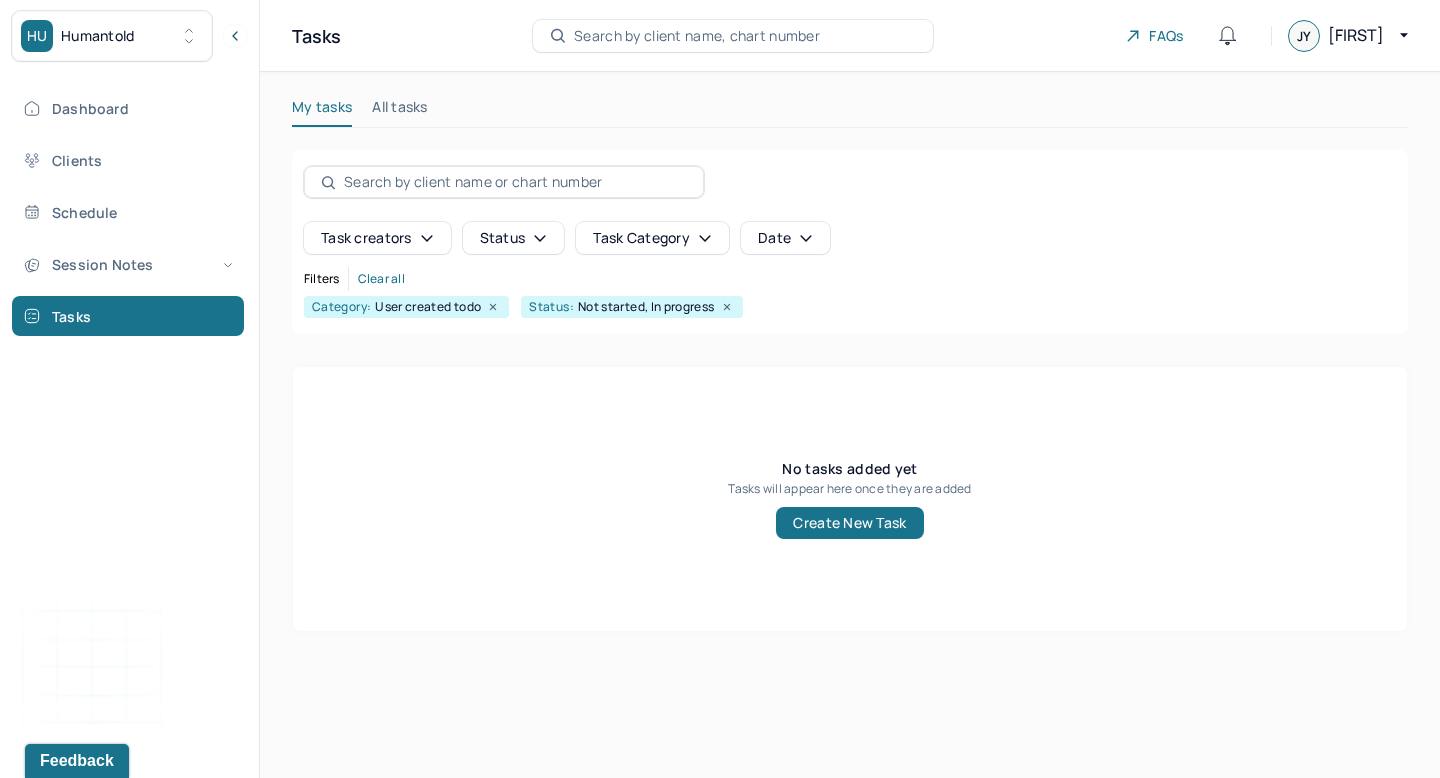 click on "Dashboard Clients Schedule Session Notes Tasks" at bounding box center (129, 212) 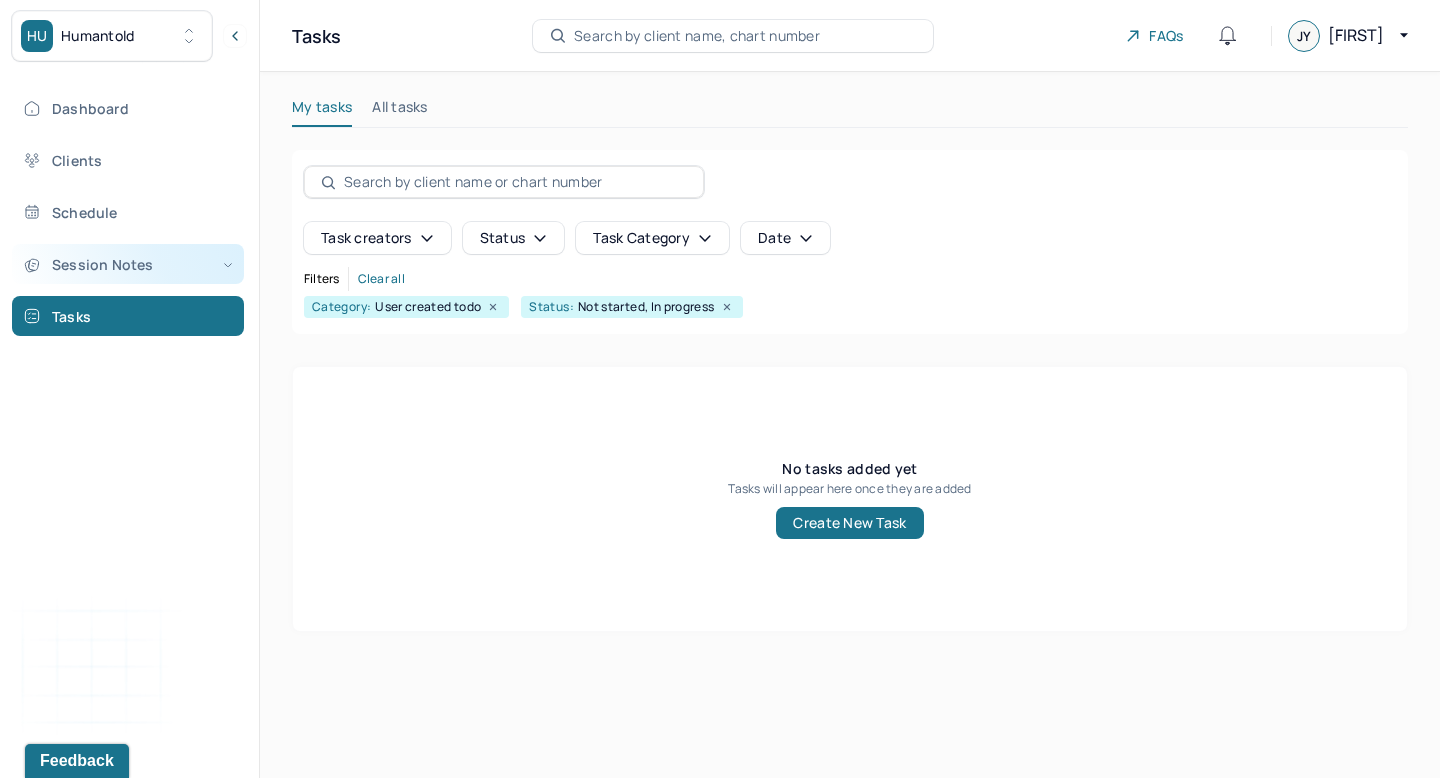 click on "Session Notes" at bounding box center [128, 264] 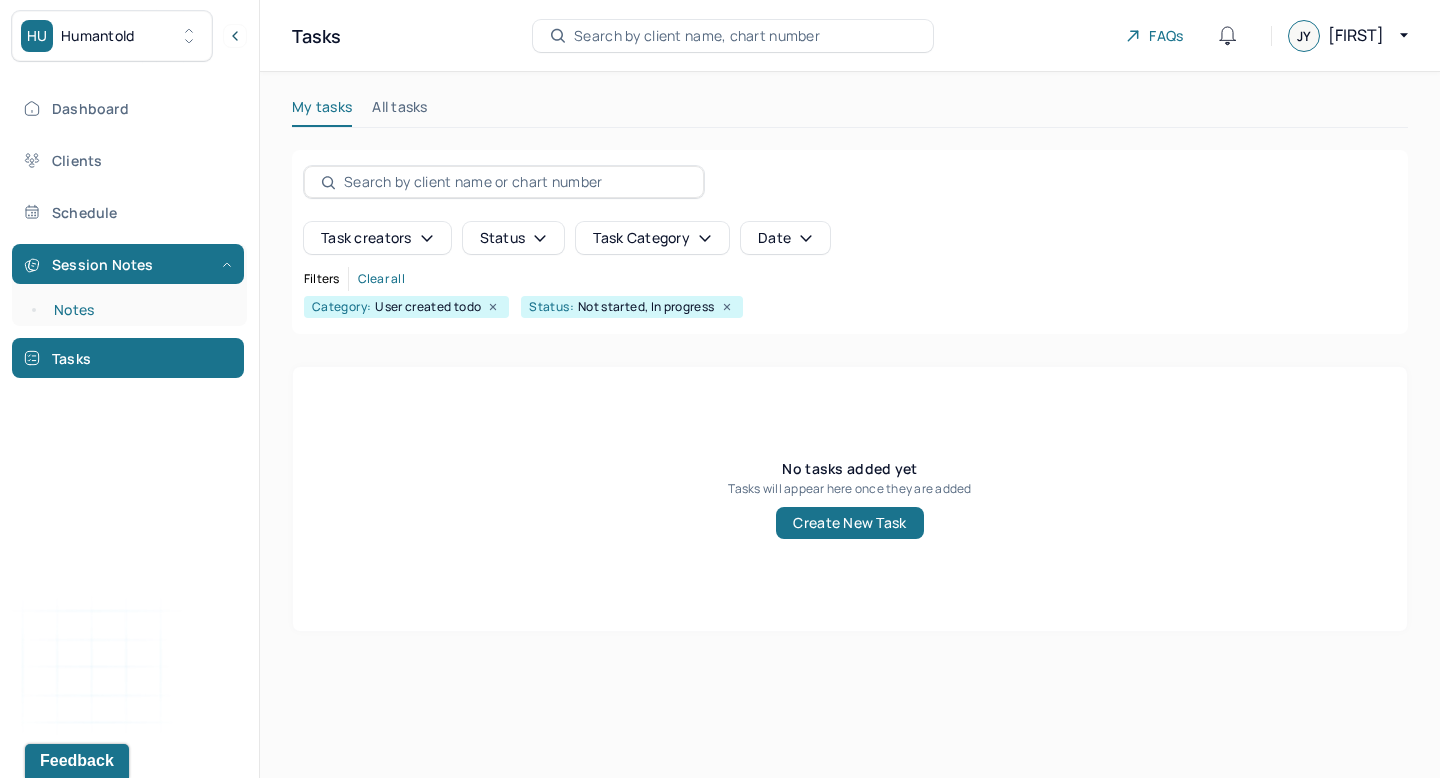 click on "Notes" at bounding box center (139, 310) 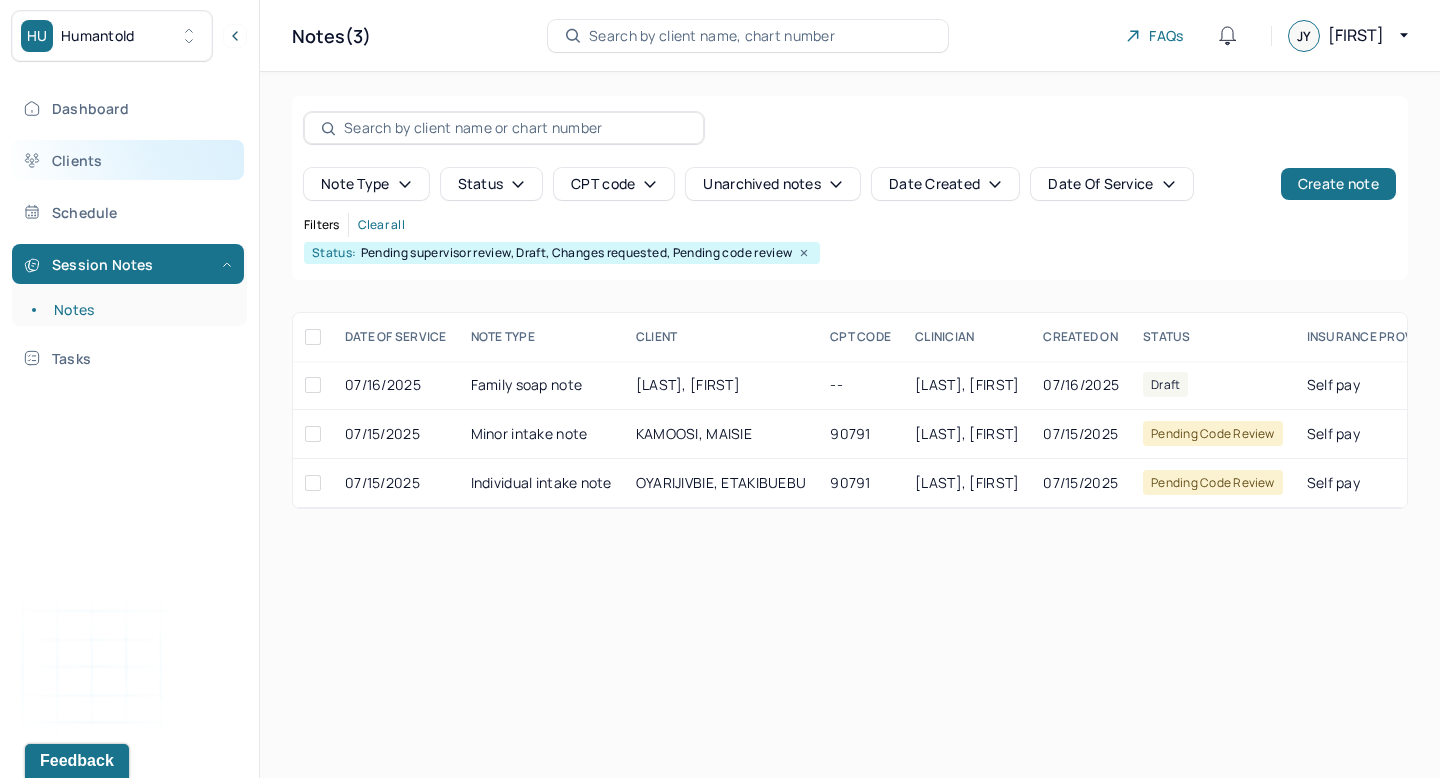 click on "Clients" at bounding box center [128, 160] 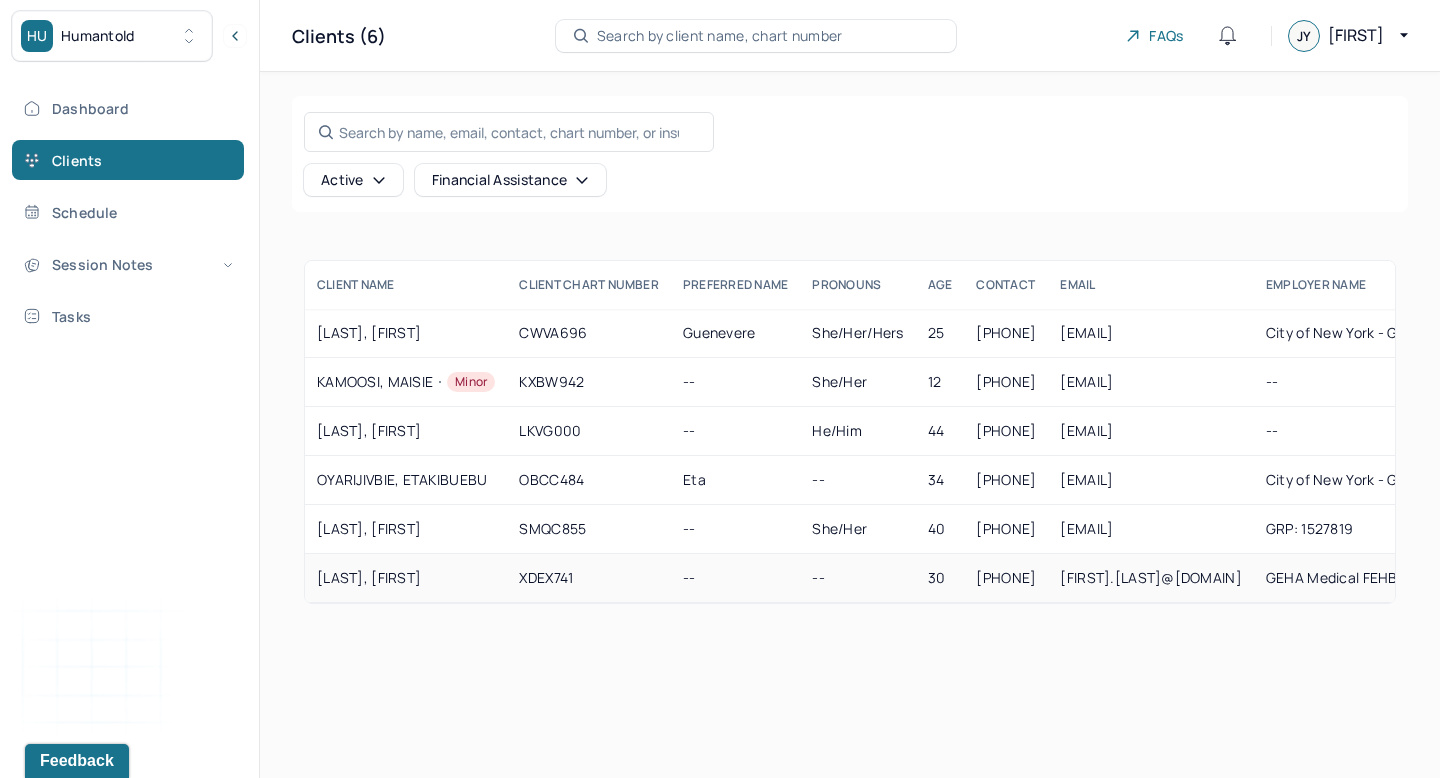 click on "[LAST], [FIRST]" at bounding box center (406, 578) 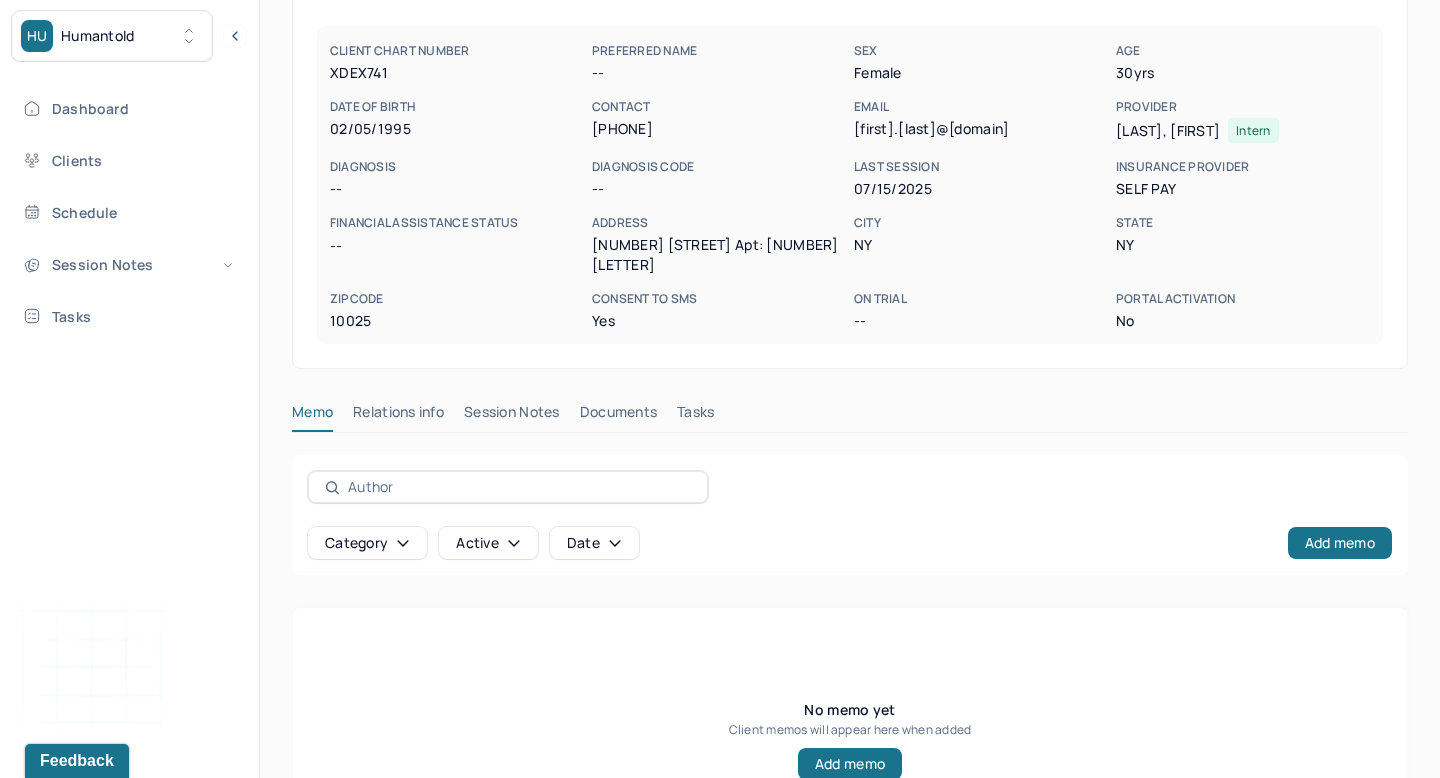 scroll, scrollTop: 179, scrollLeft: 0, axis: vertical 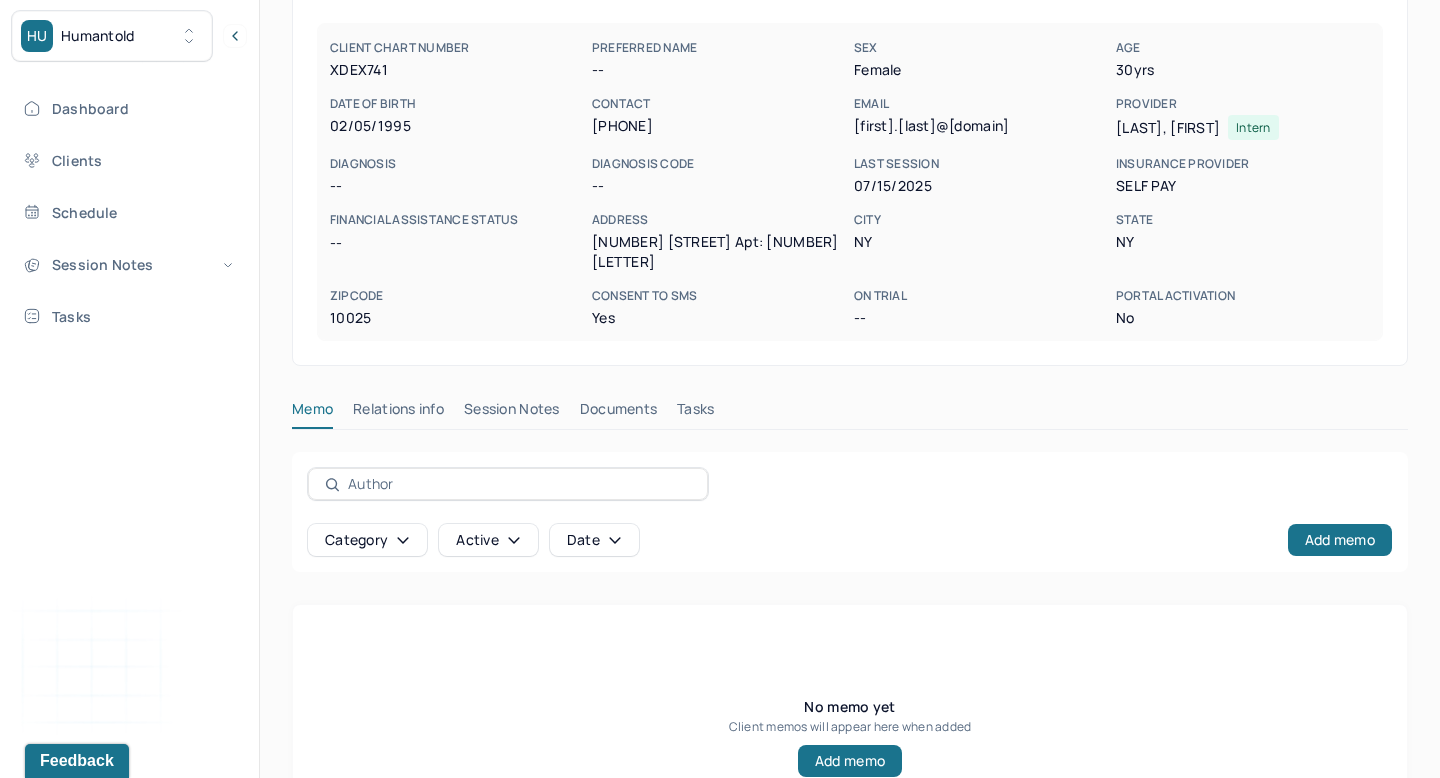 click on "Session Notes" at bounding box center [512, 413] 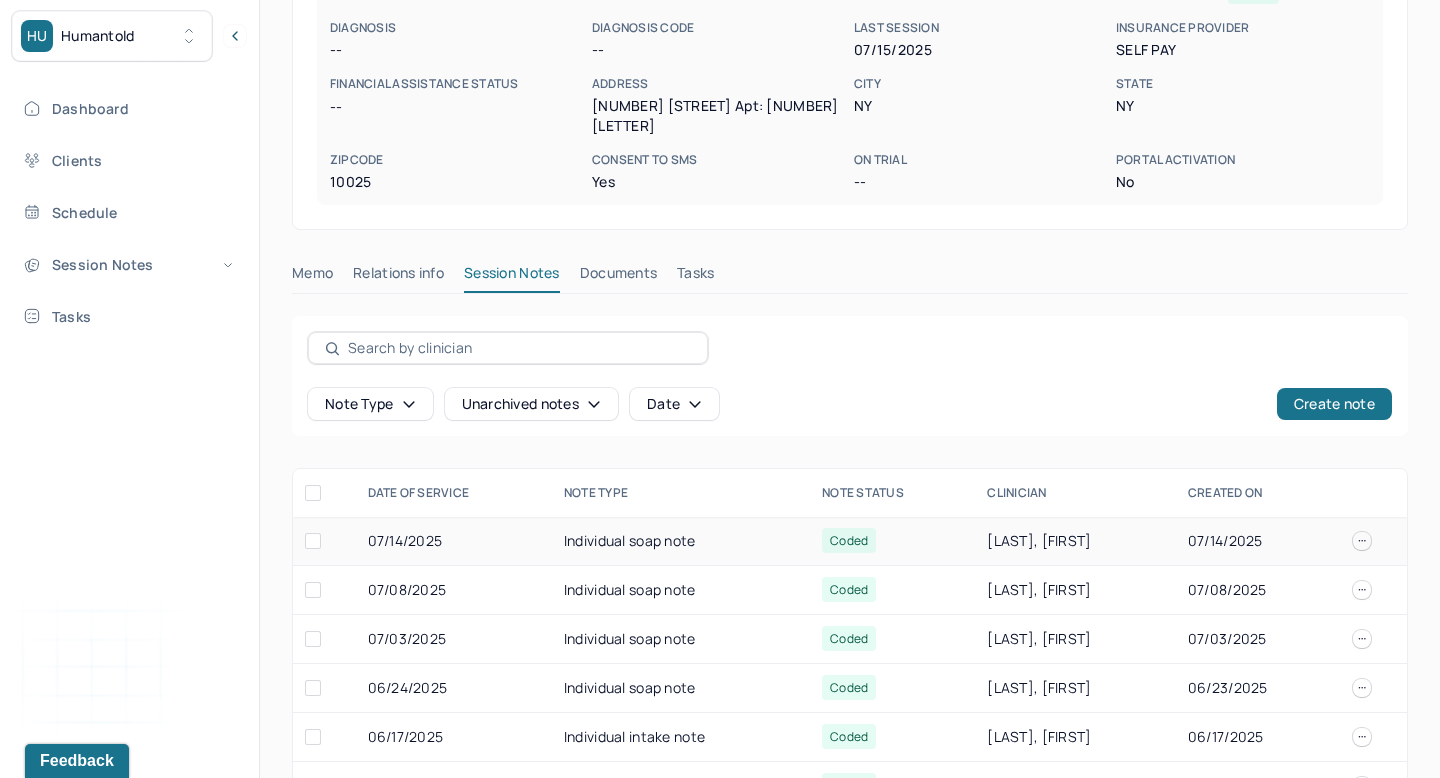 scroll, scrollTop: 357, scrollLeft: 0, axis: vertical 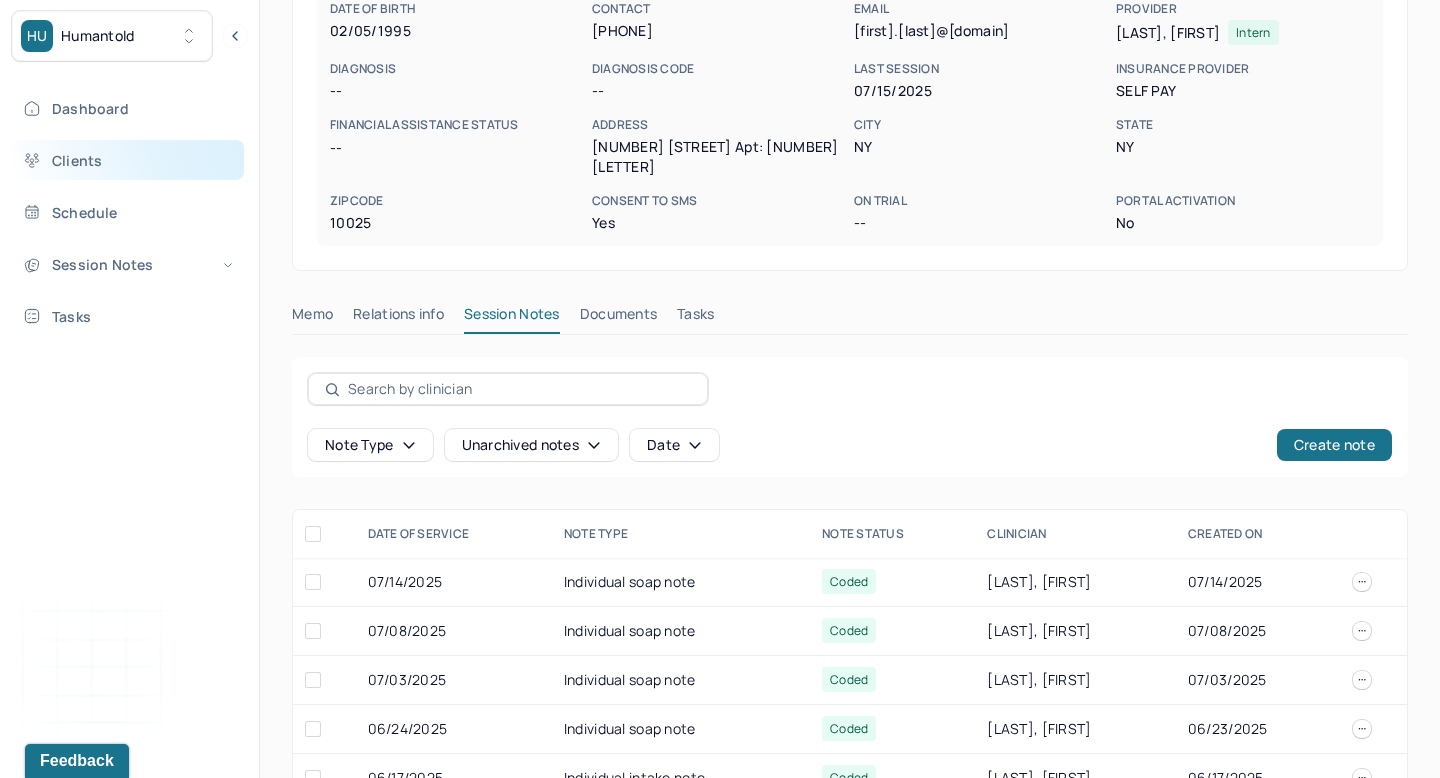 click on "Clients" at bounding box center (128, 160) 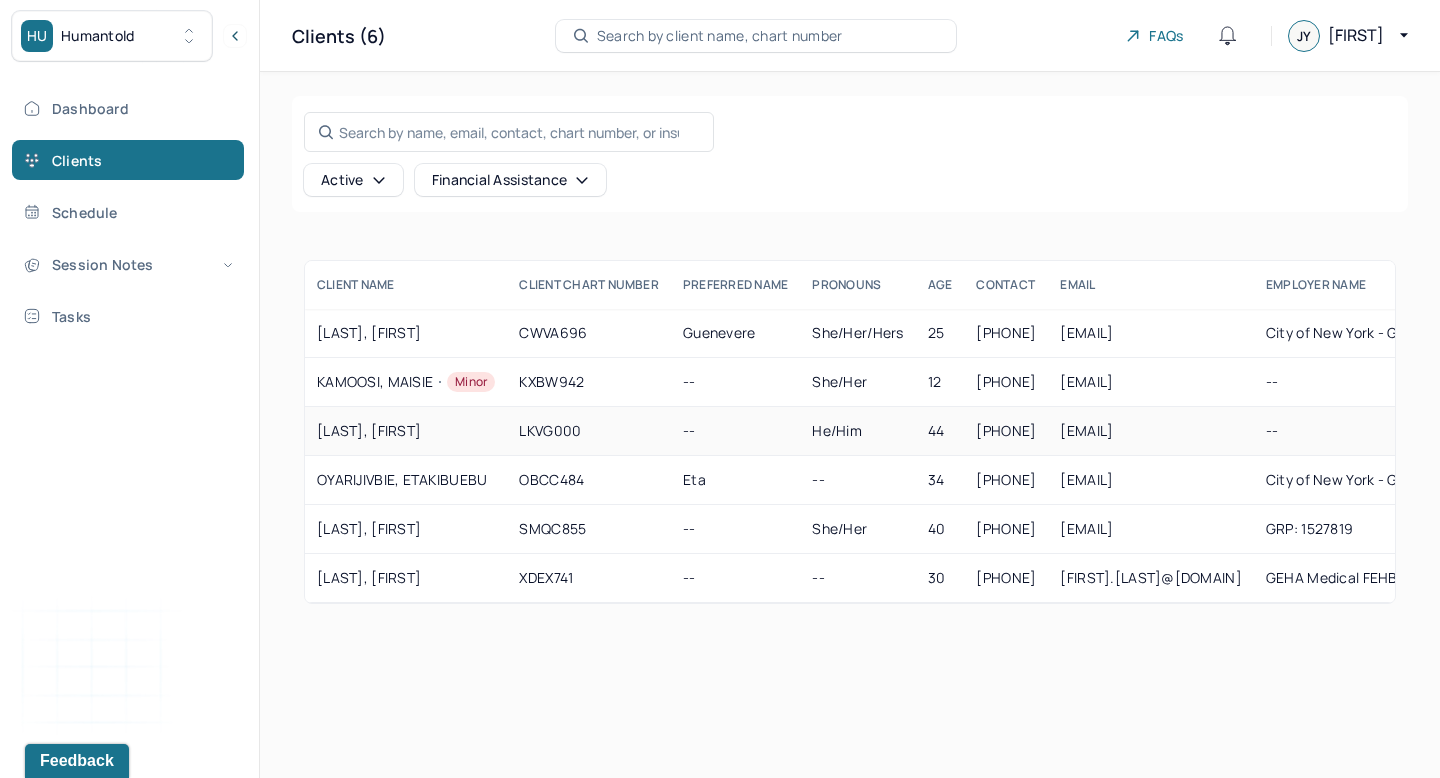 click on "[LAST], [FIRST]" at bounding box center [406, 431] 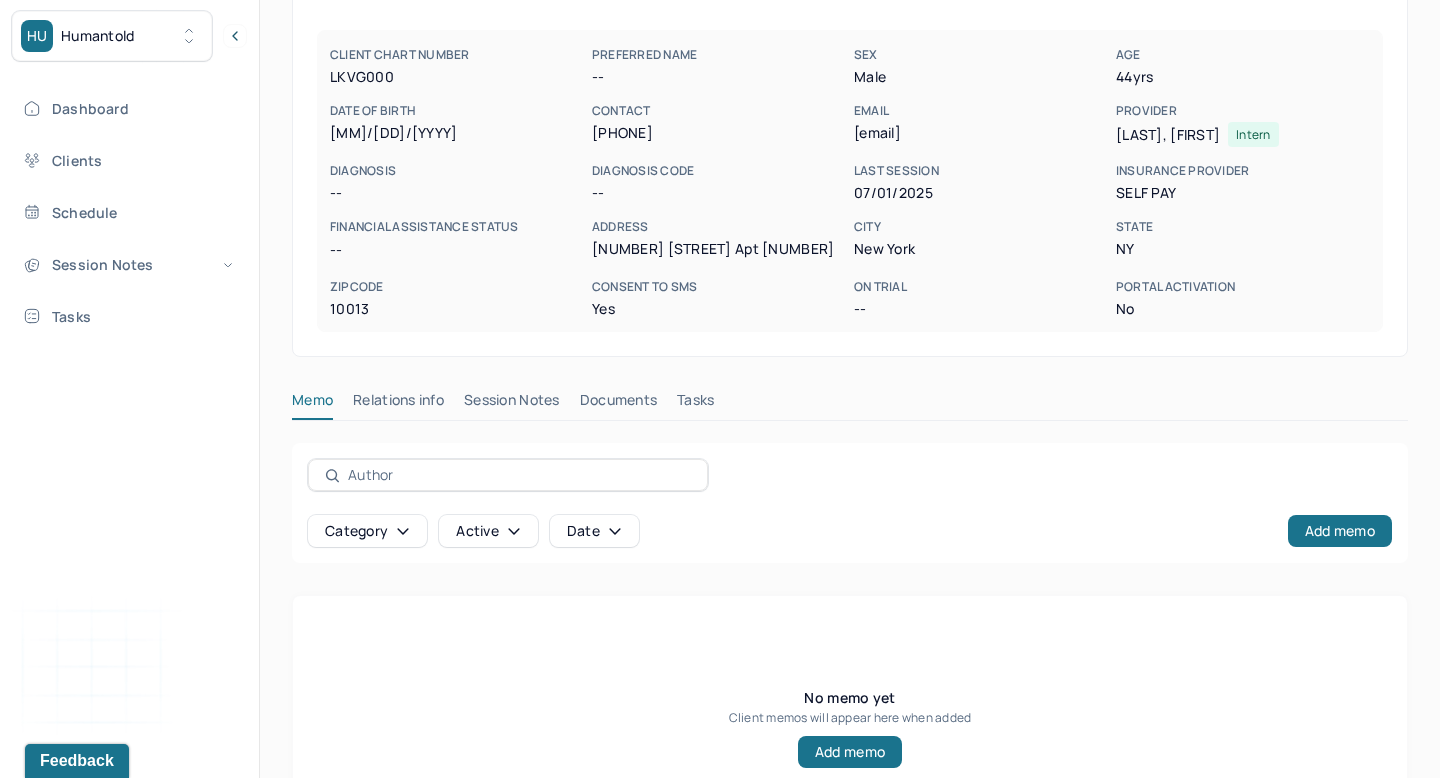 scroll, scrollTop: 191, scrollLeft: 0, axis: vertical 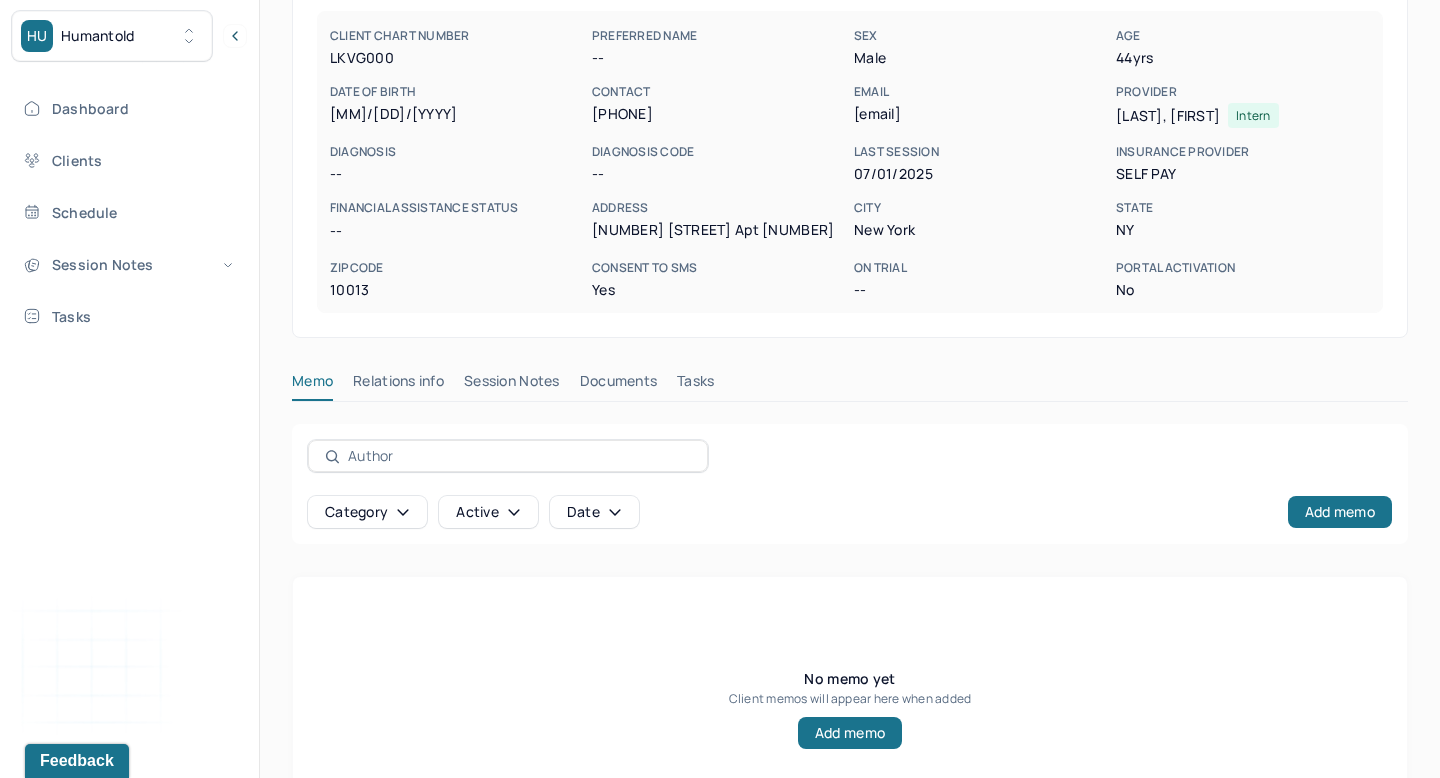click on "Session Notes" at bounding box center [512, 385] 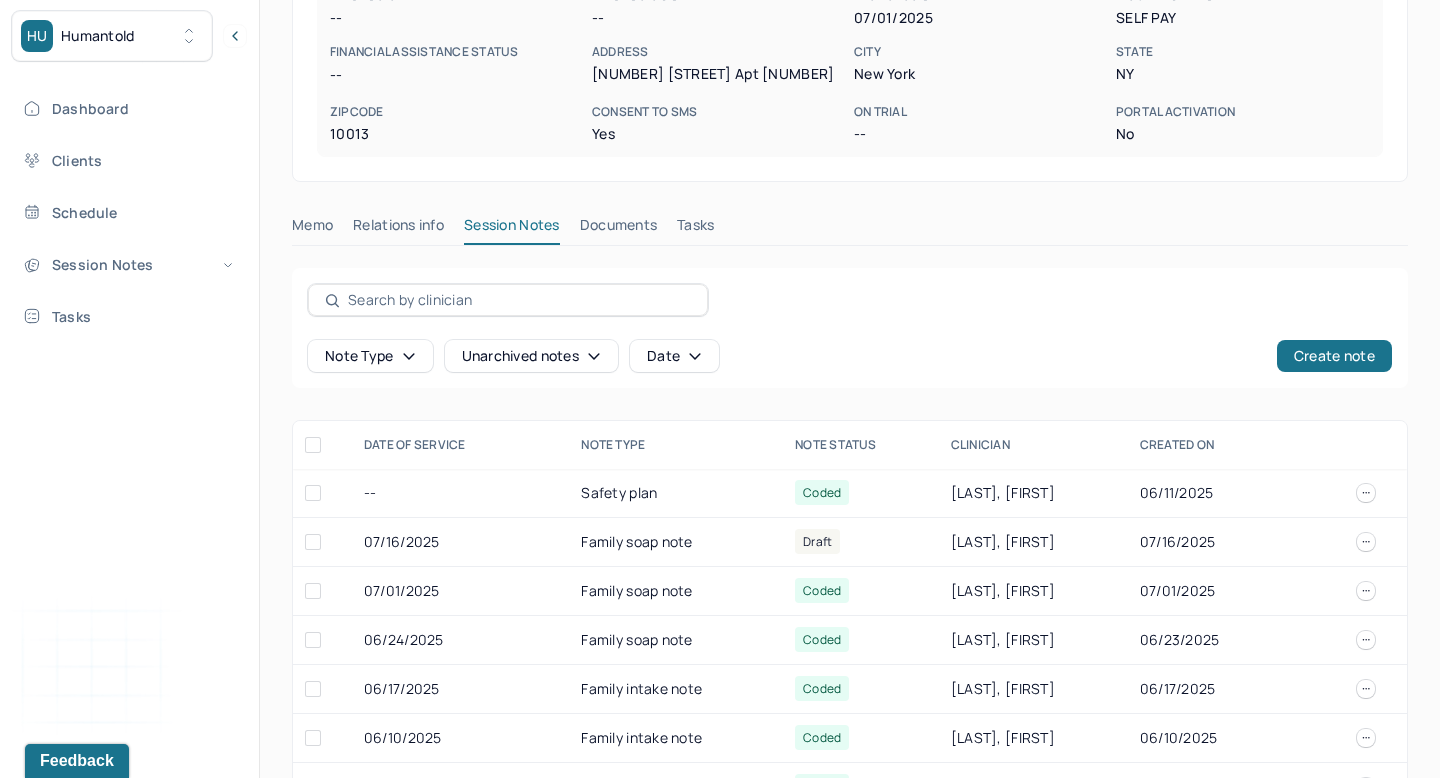 scroll, scrollTop: 406, scrollLeft: 0, axis: vertical 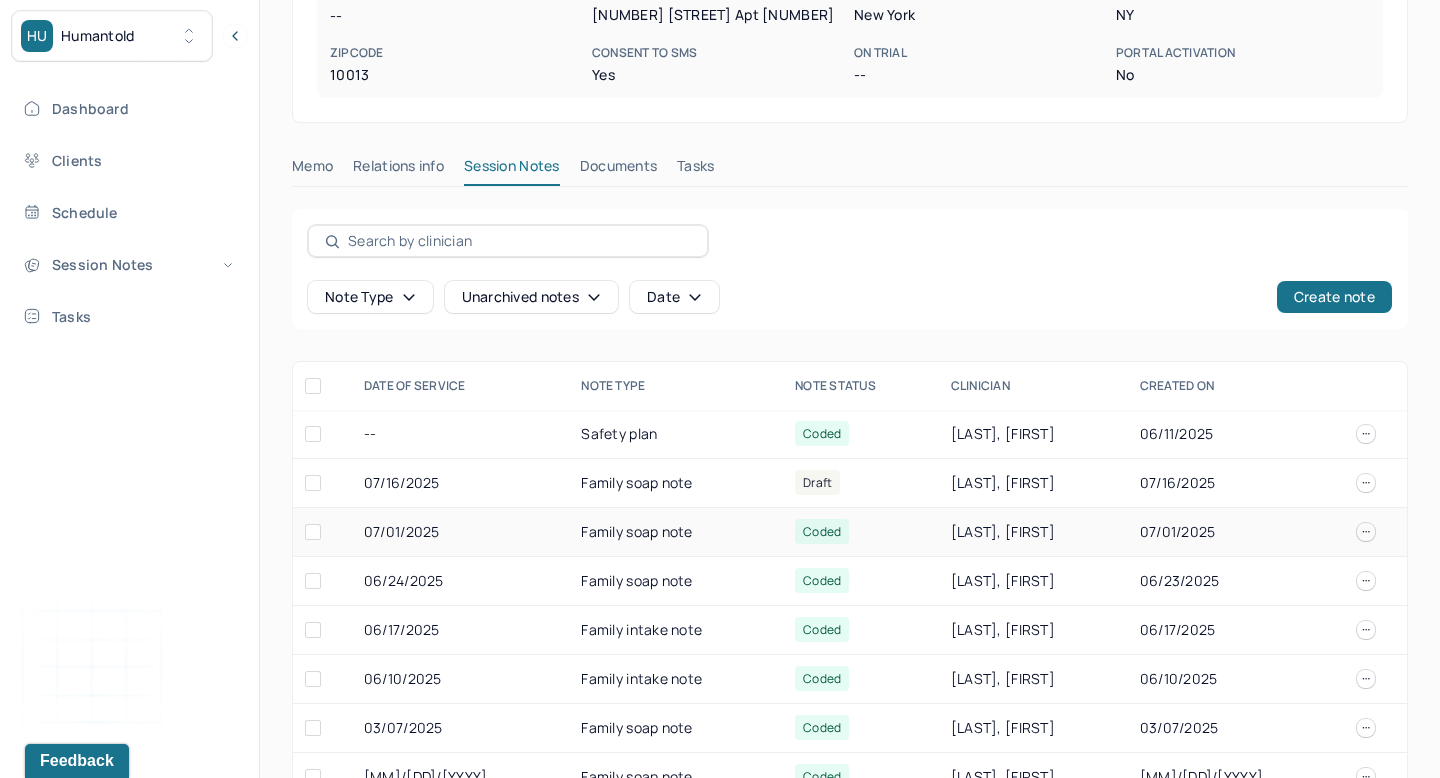 click on "Family soap note" at bounding box center [676, 532] 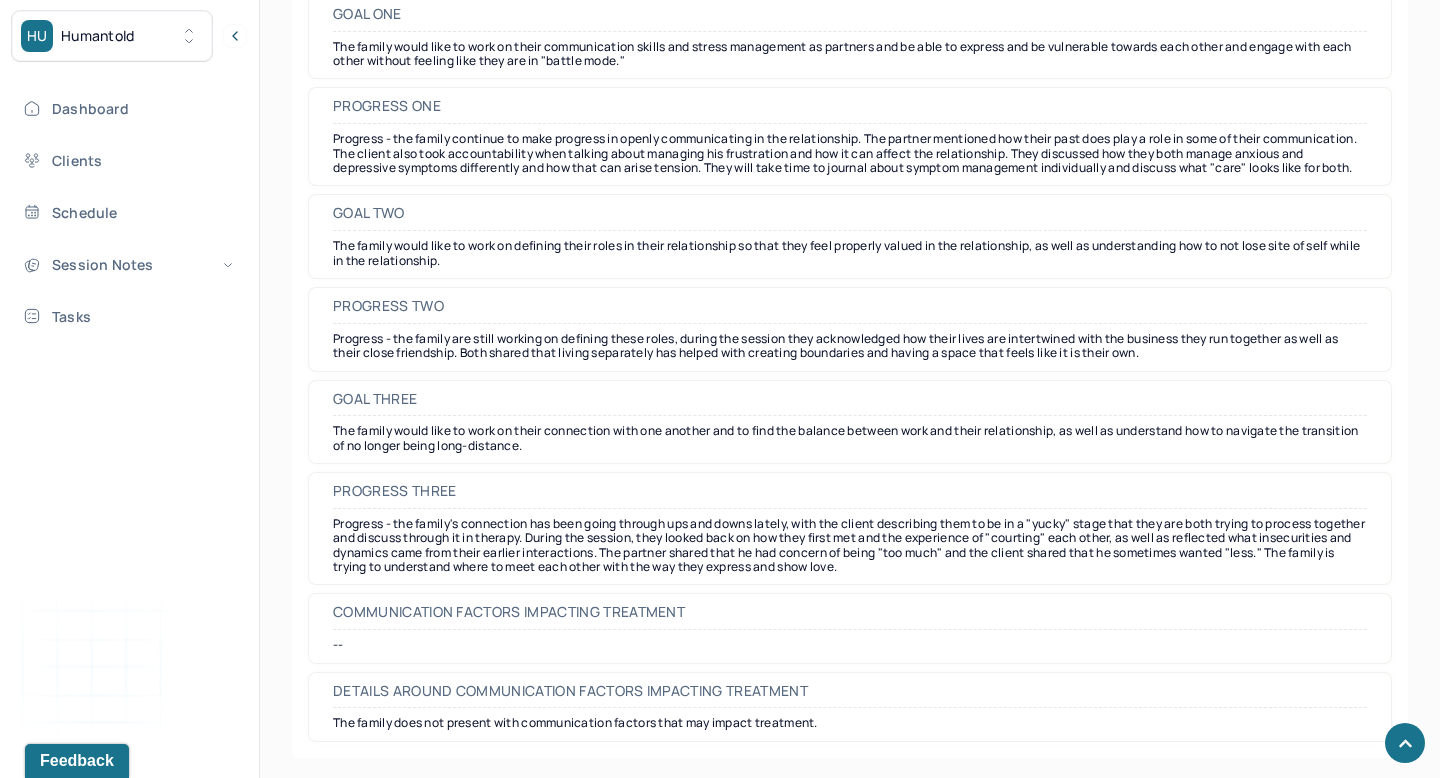 scroll, scrollTop: 3223, scrollLeft: 0, axis: vertical 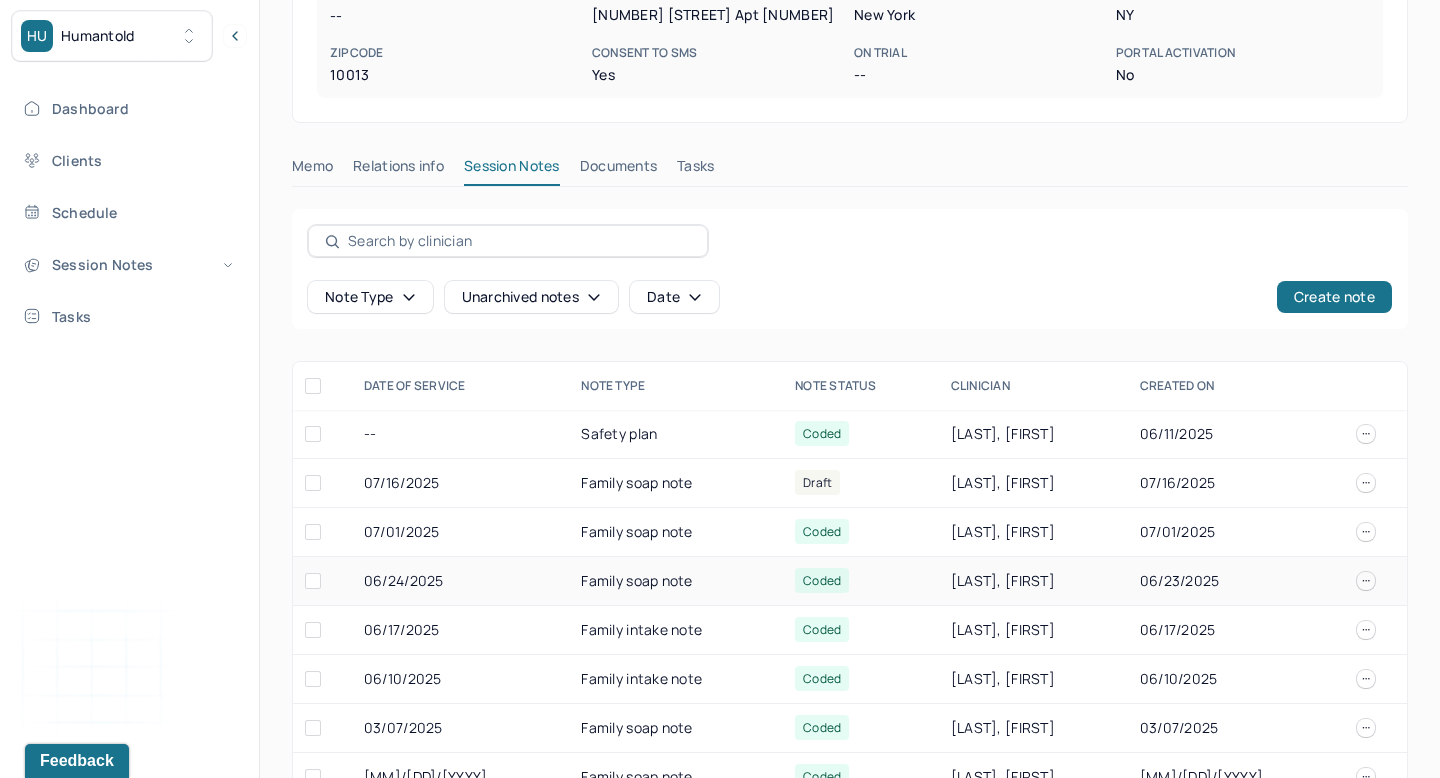 click on "06/24/2025" at bounding box center [460, 581] 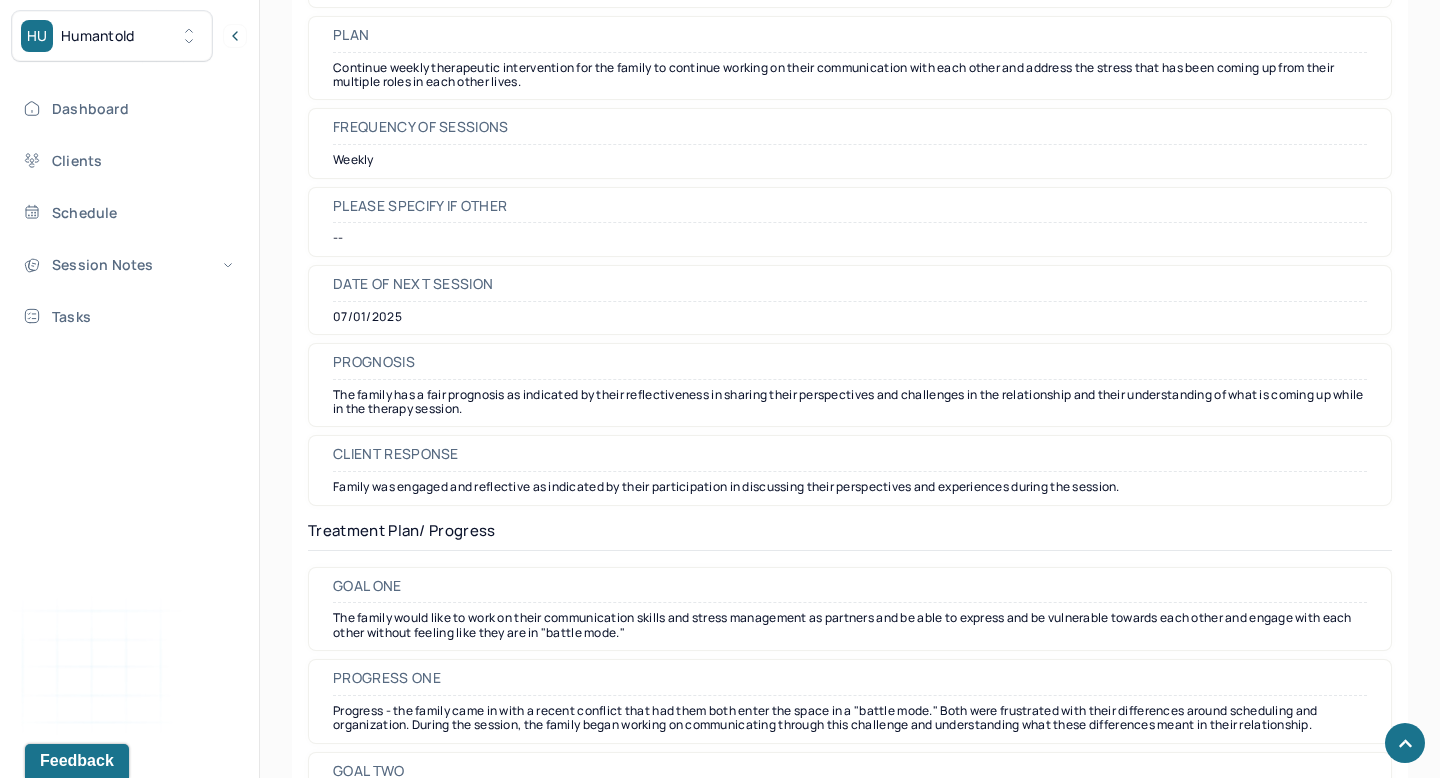 scroll, scrollTop: 3155, scrollLeft: 0, axis: vertical 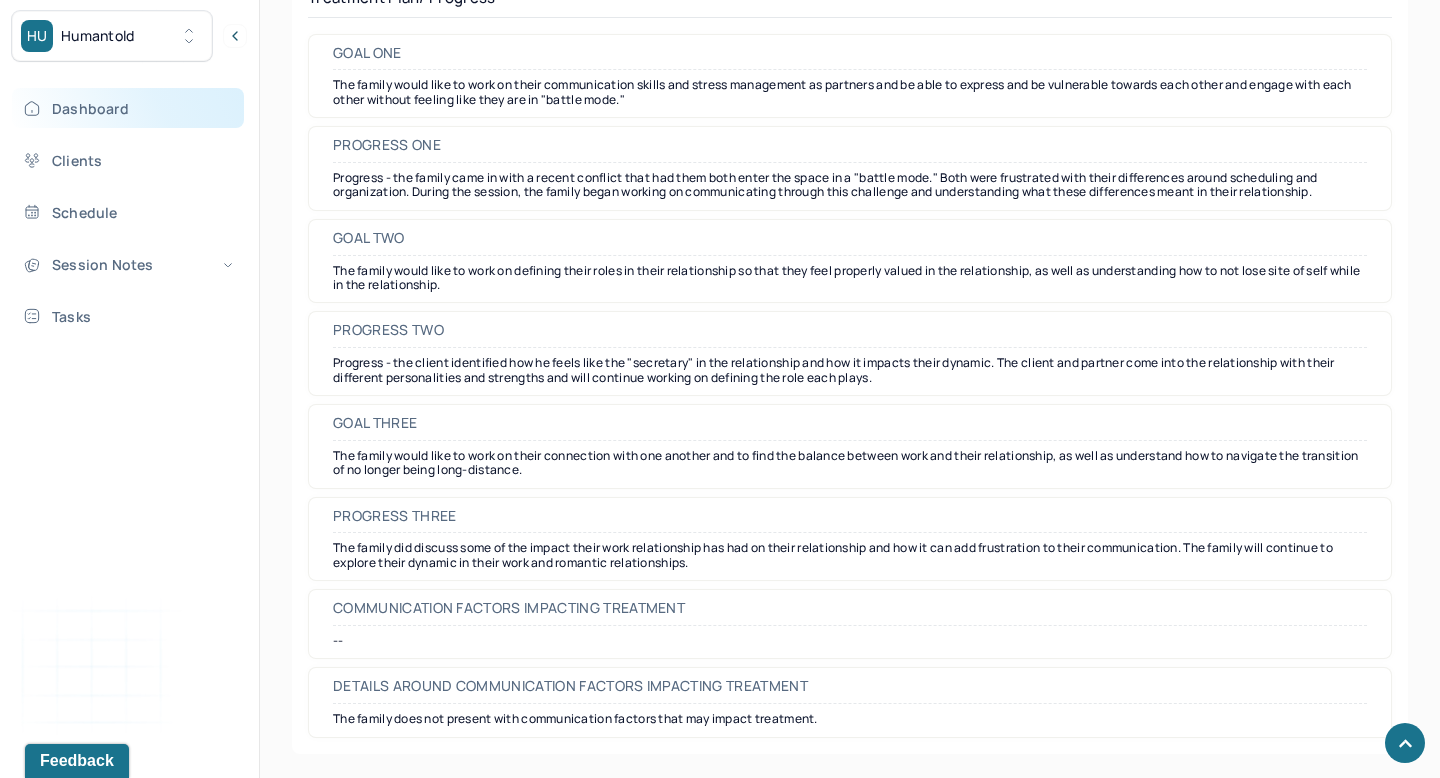 click on "Dashboard" at bounding box center (128, 108) 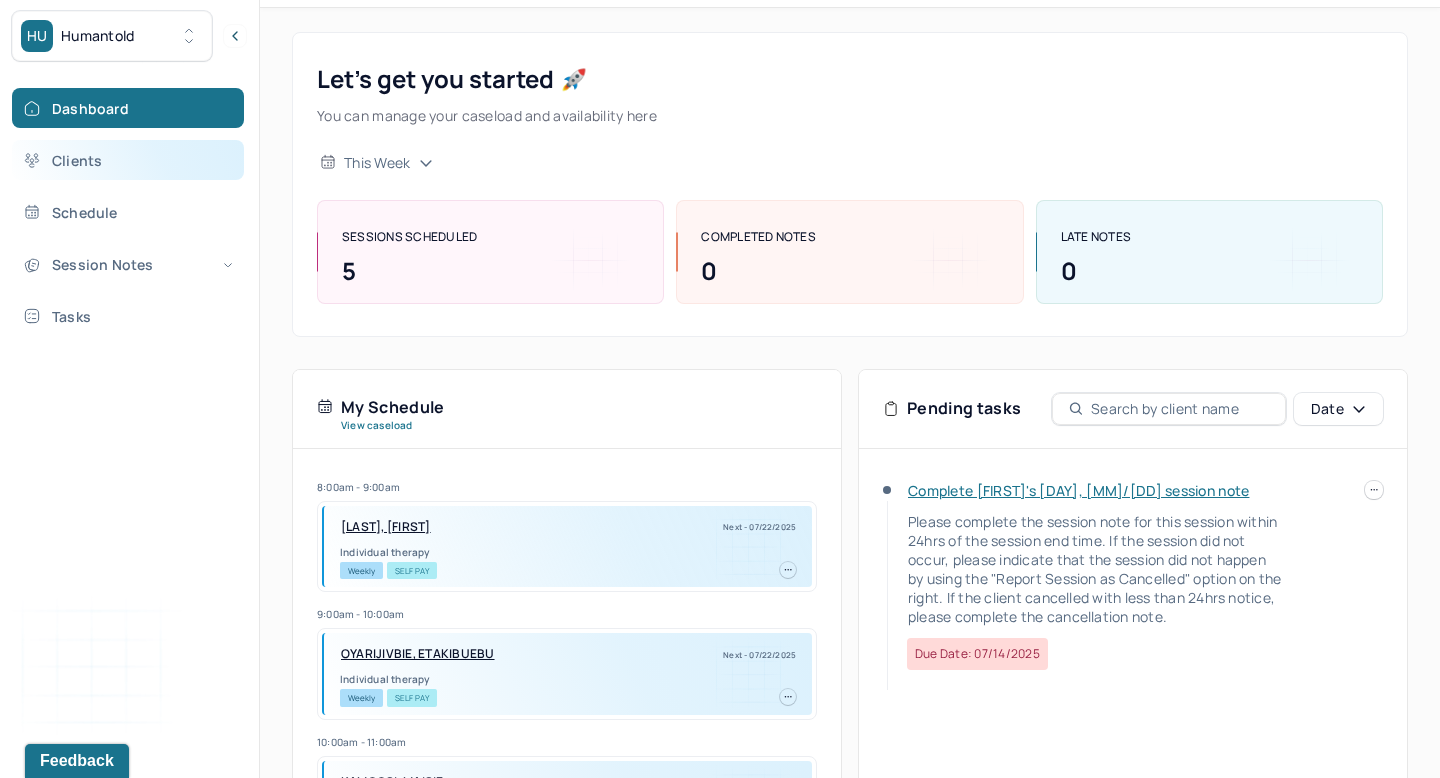 scroll, scrollTop: 0, scrollLeft: 0, axis: both 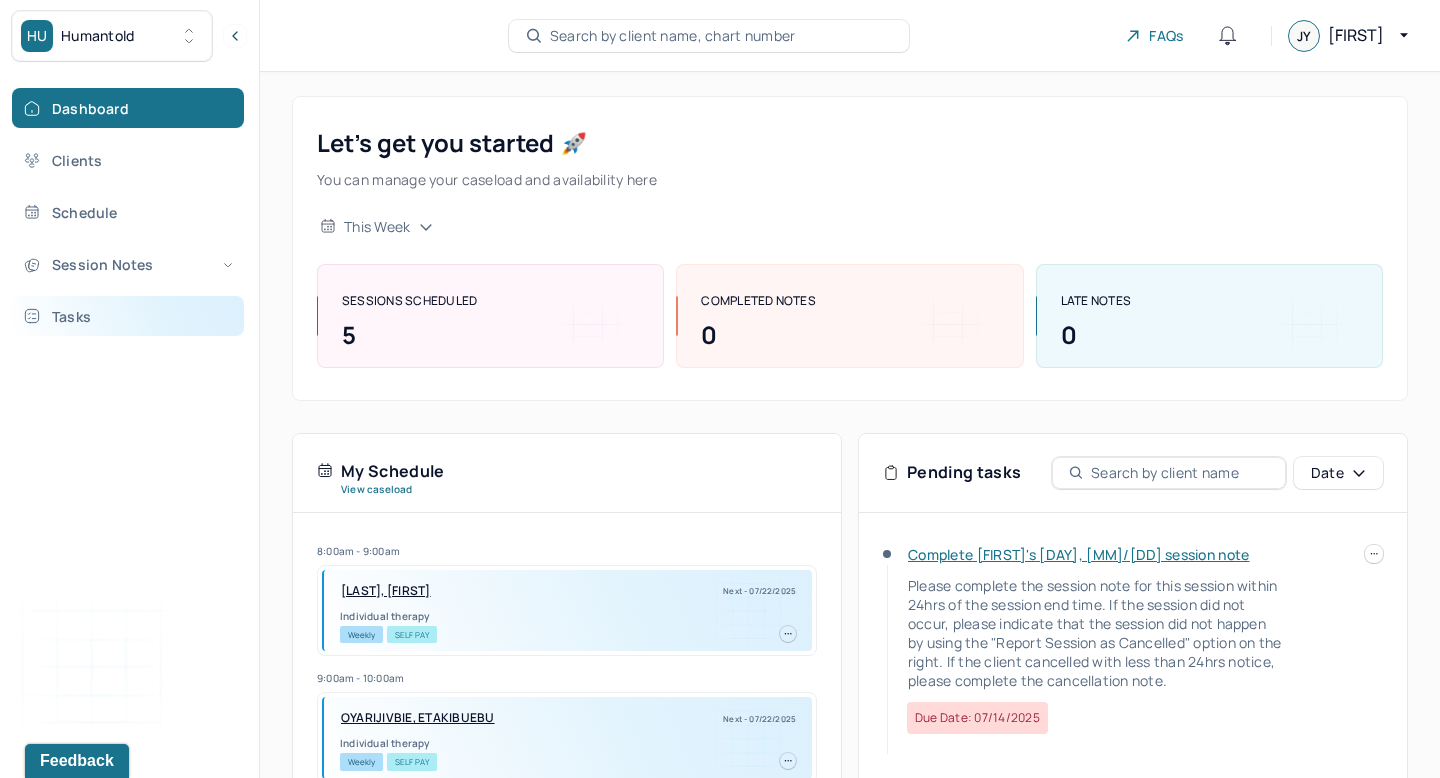 click on "Tasks" at bounding box center (128, 316) 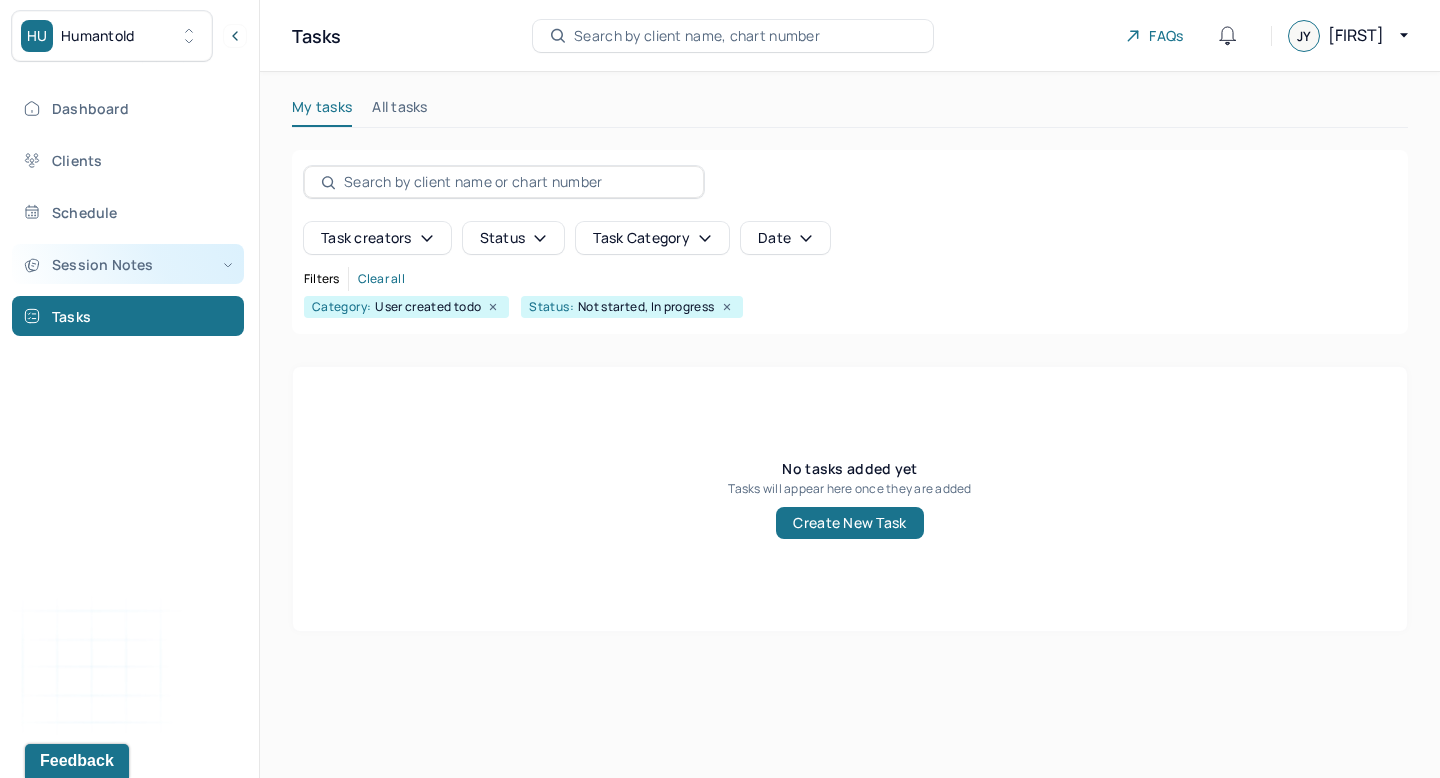 click on "Session Notes" at bounding box center [128, 264] 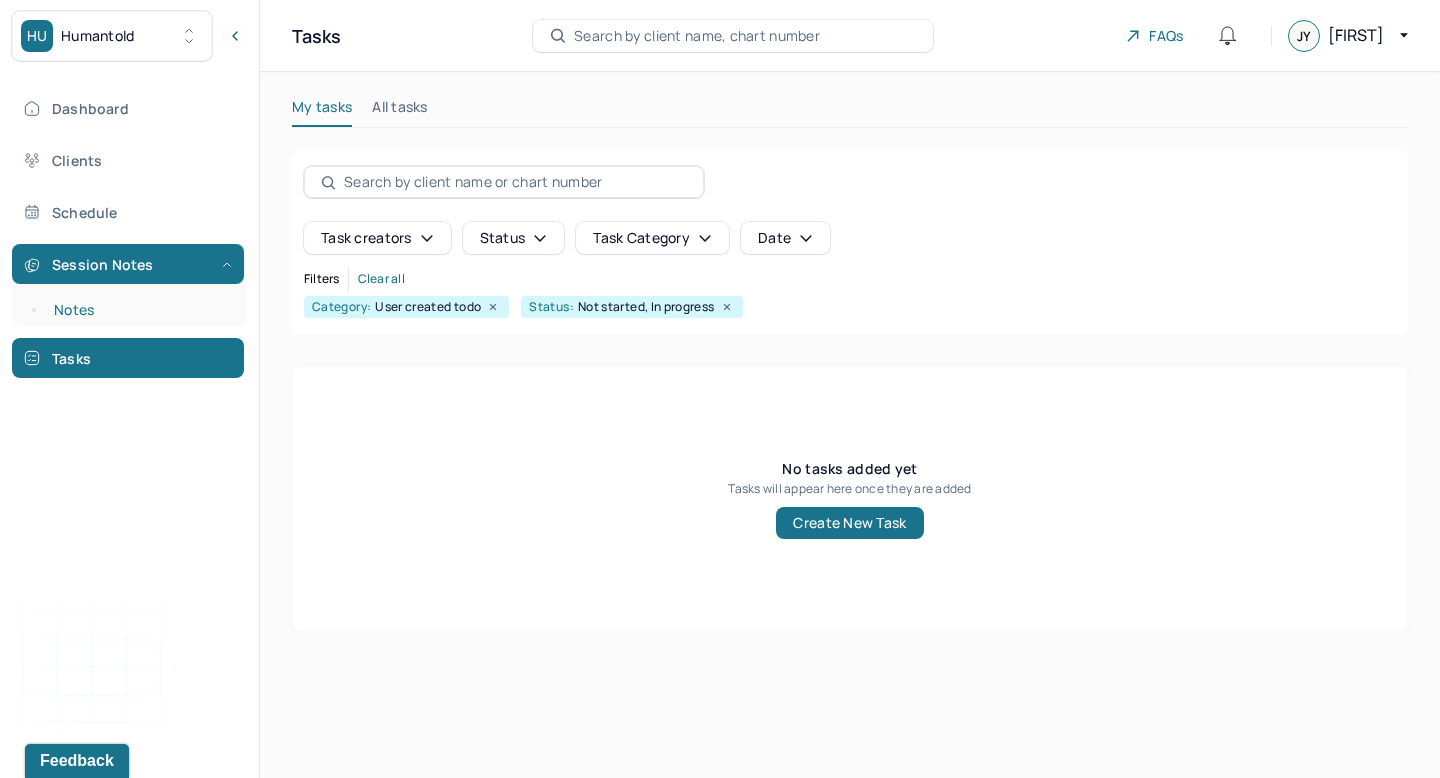 click on "Notes" at bounding box center (139, 310) 